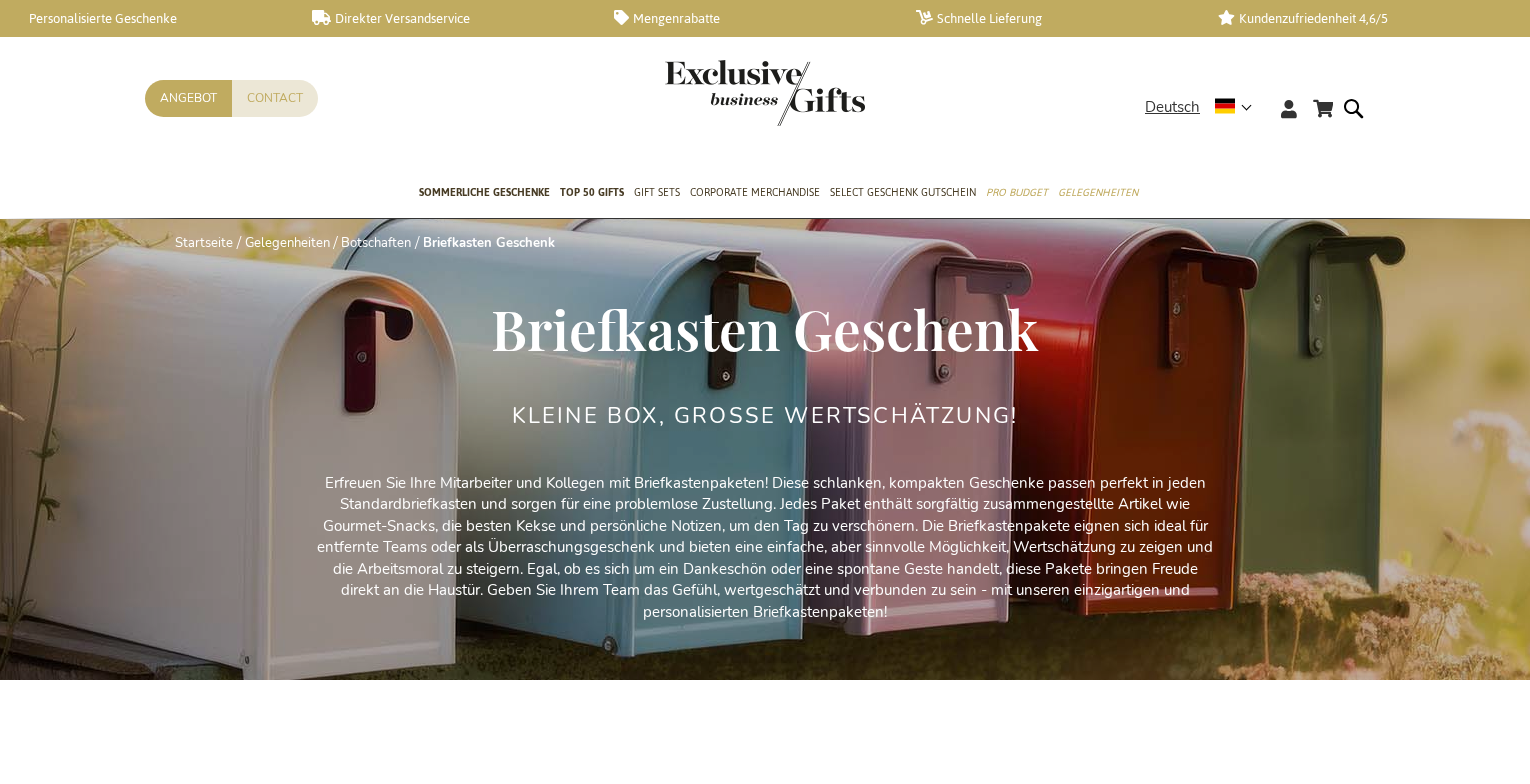 scroll, scrollTop: 0, scrollLeft: 0, axis: both 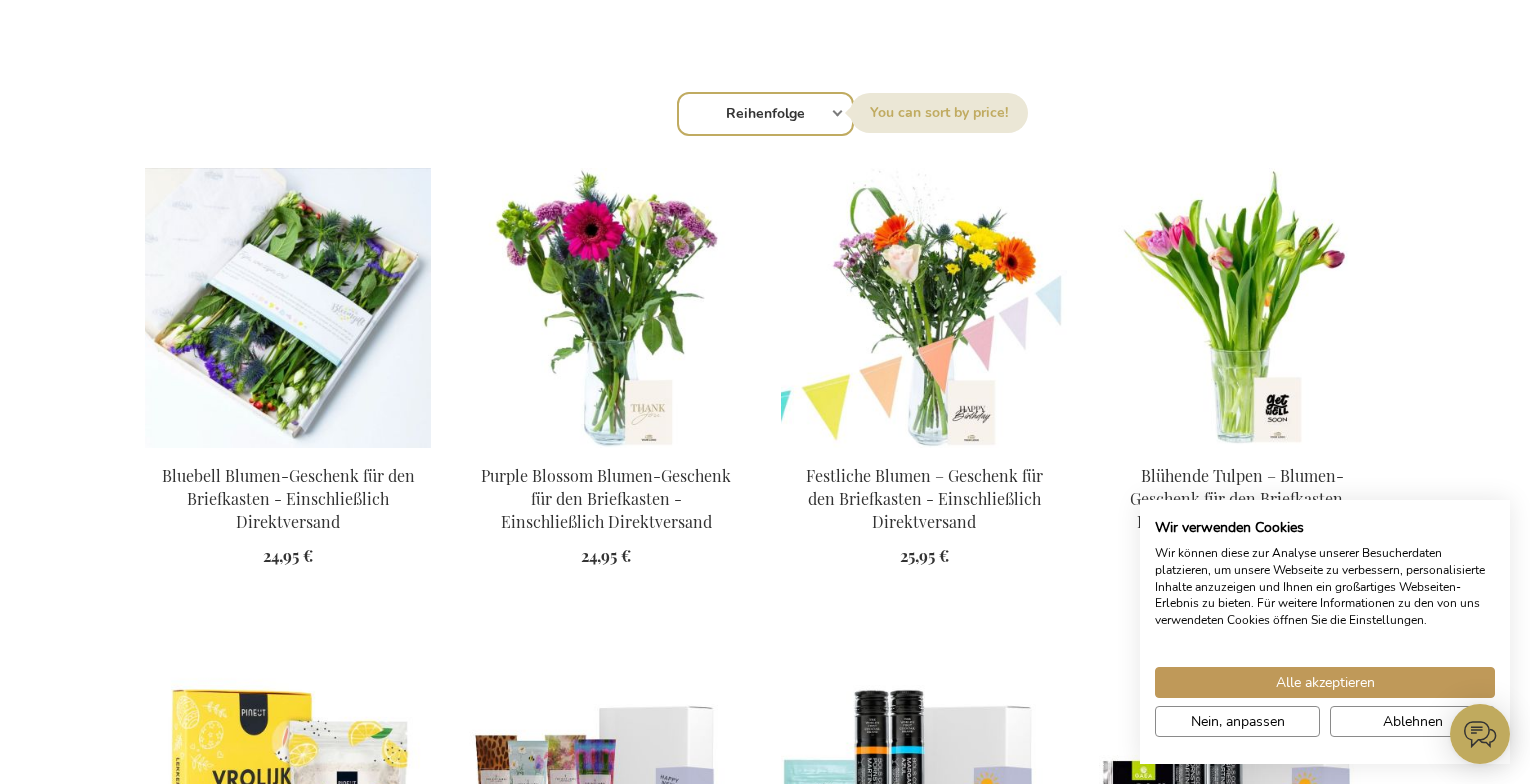 click at bounding box center (288, 308) 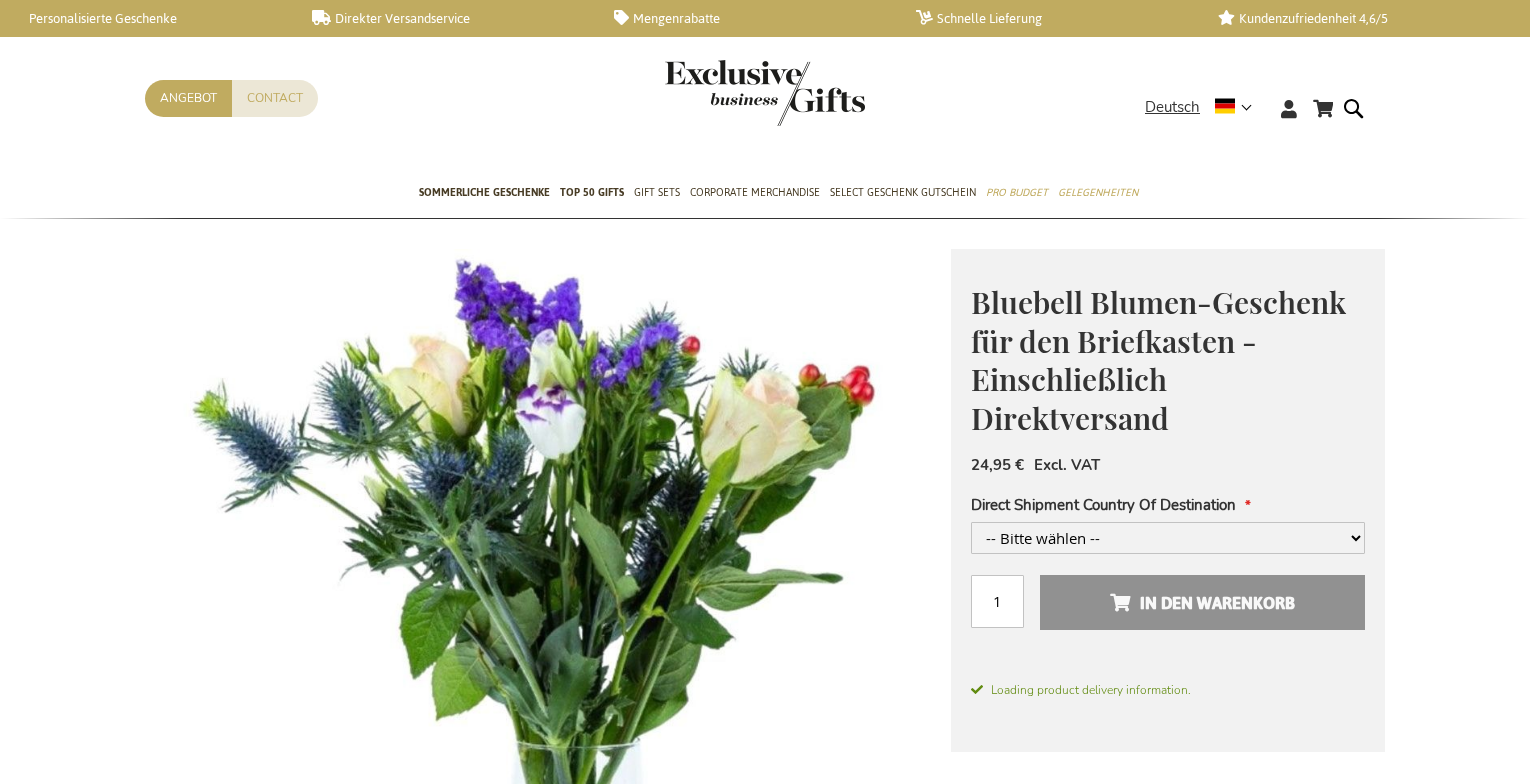 scroll, scrollTop: 0, scrollLeft: 0, axis: both 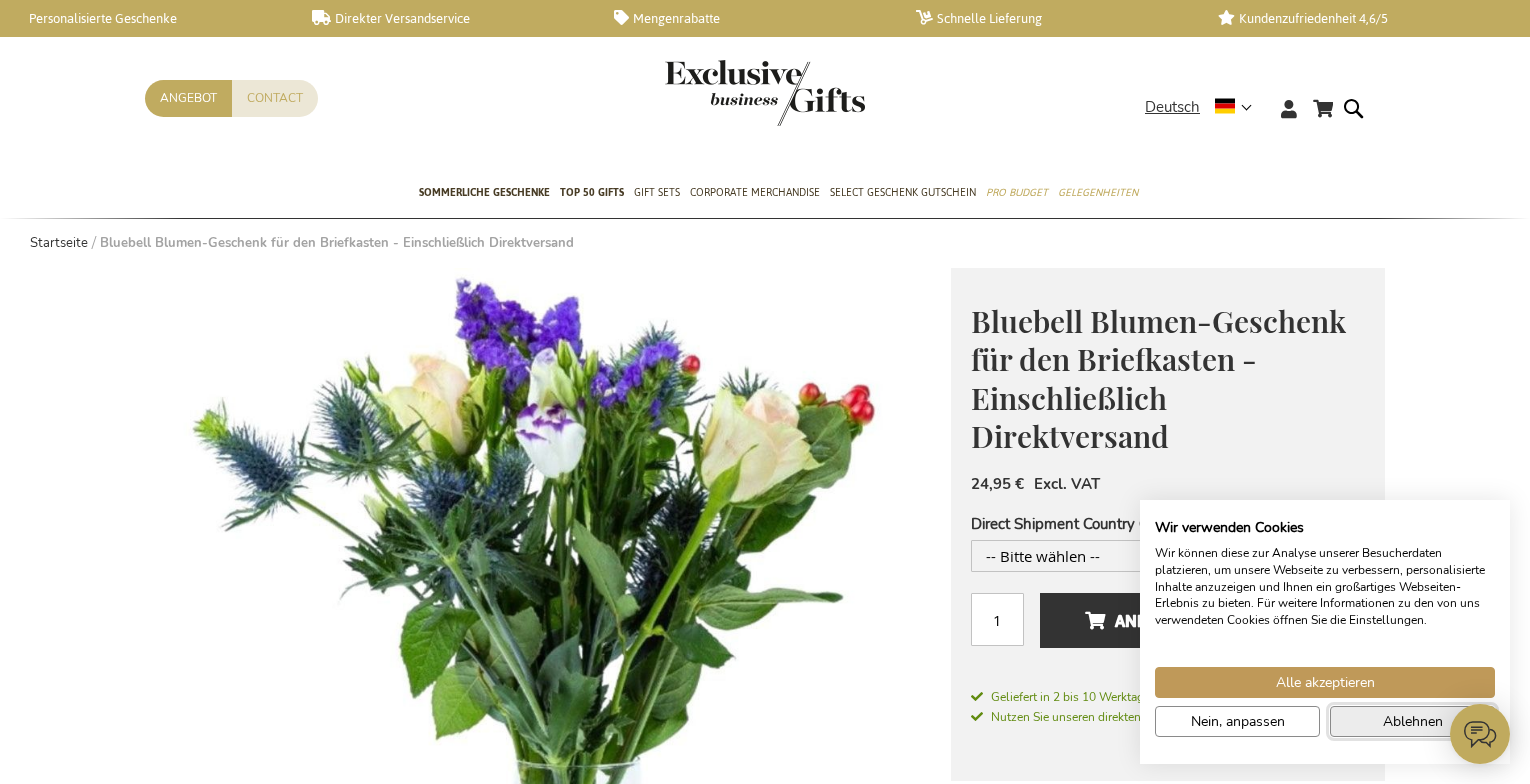 click on "Ablehnen" at bounding box center [1412, 721] 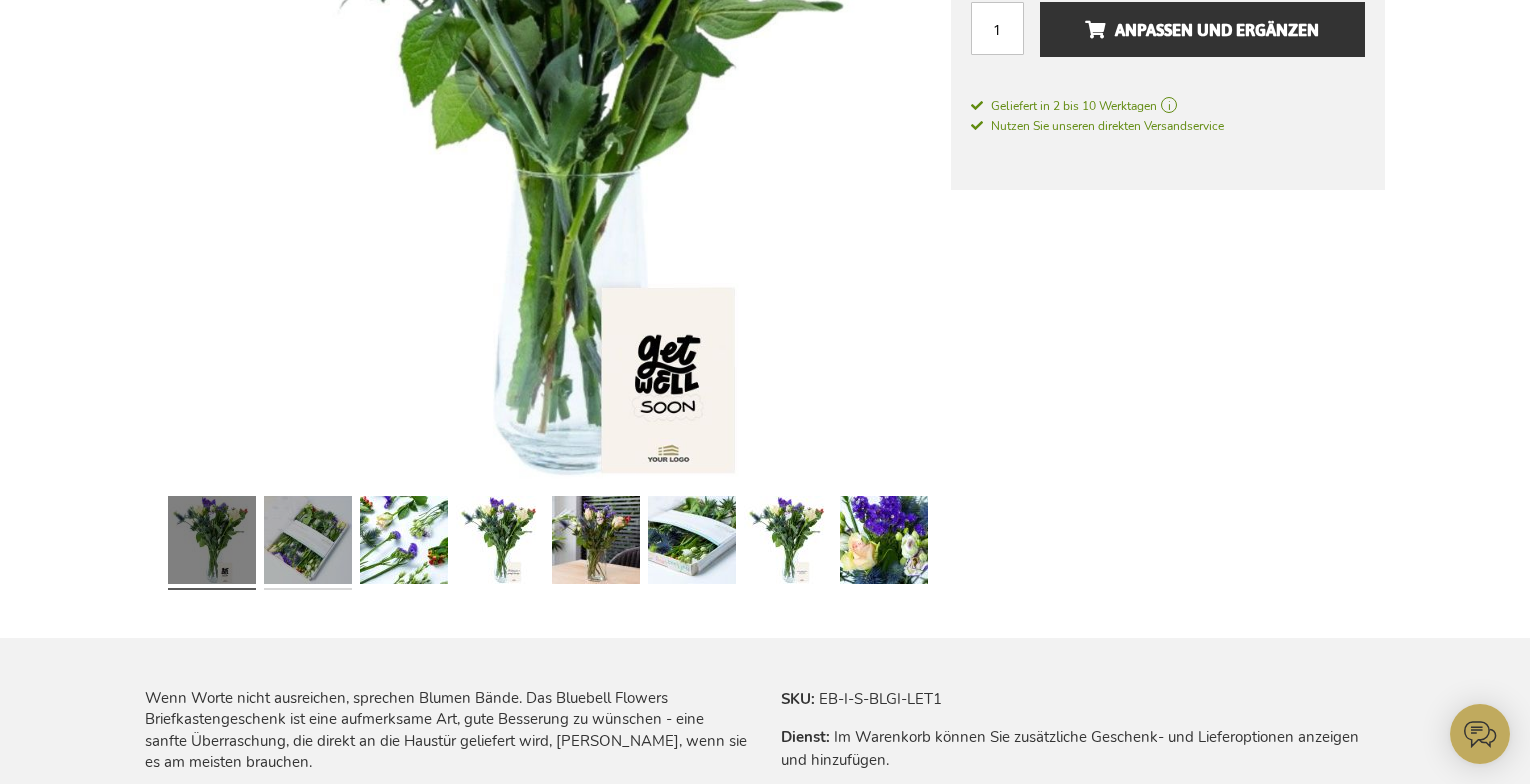 scroll, scrollTop: 600, scrollLeft: 0, axis: vertical 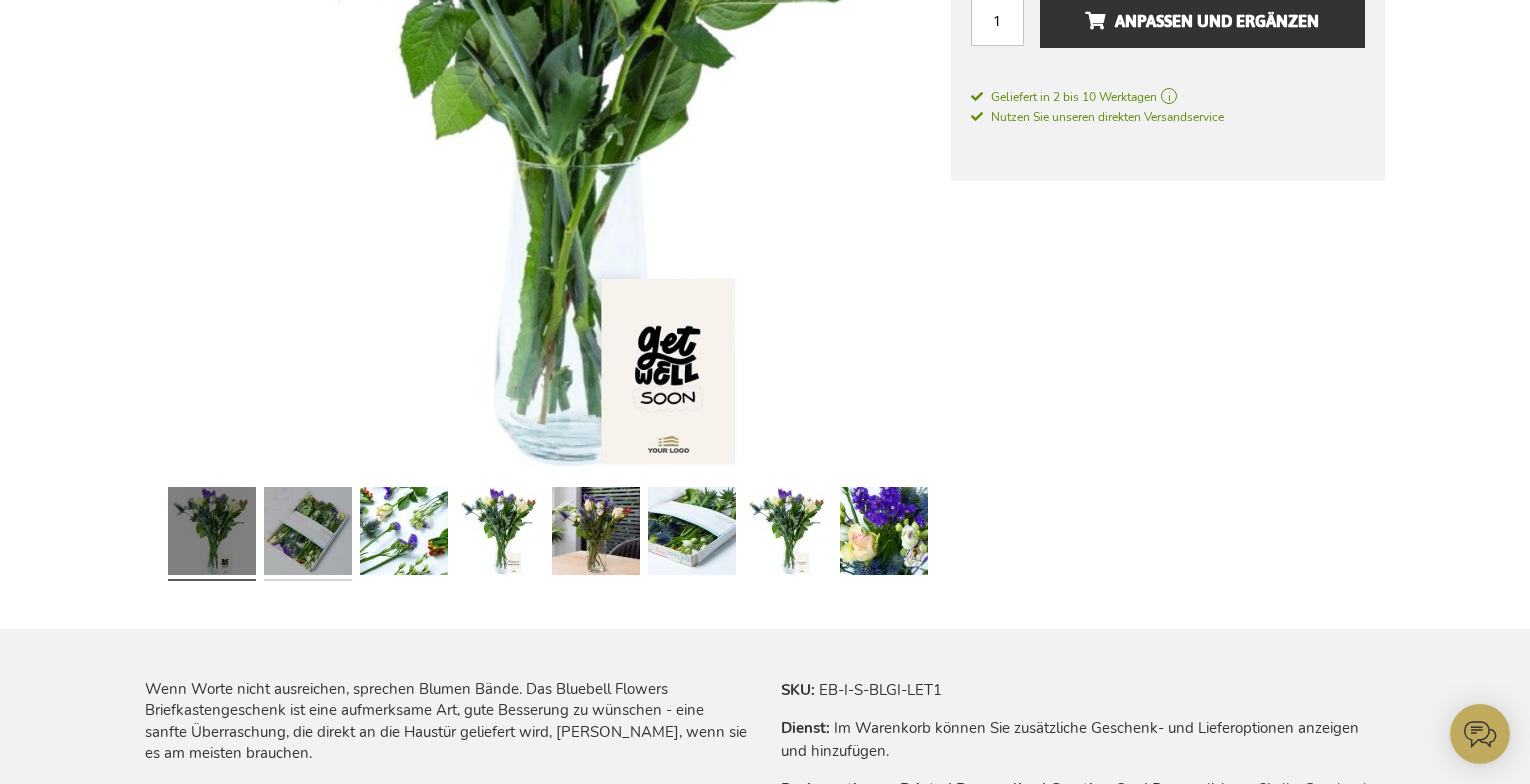 click at bounding box center (308, 534) 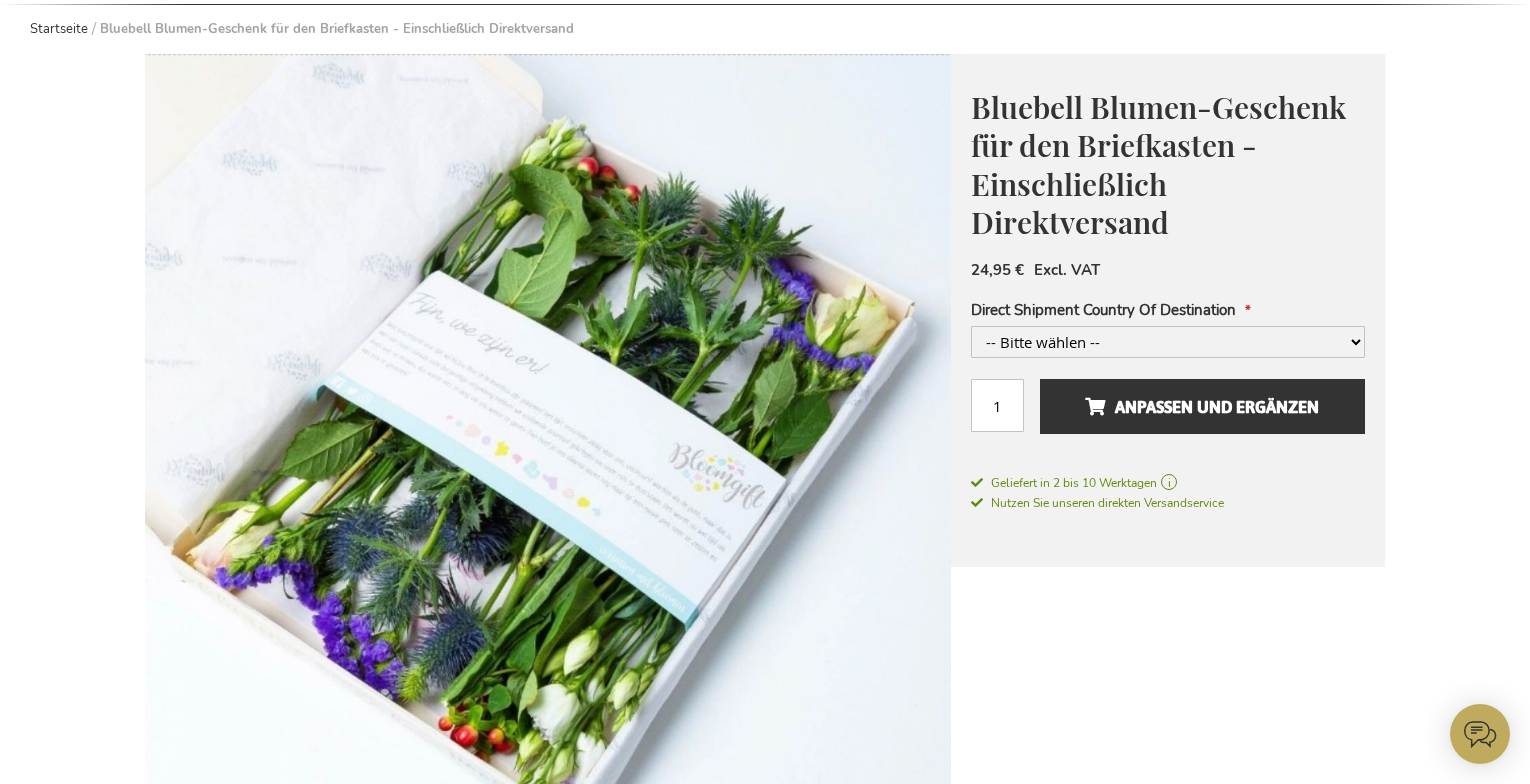 scroll, scrollTop: 200, scrollLeft: 0, axis: vertical 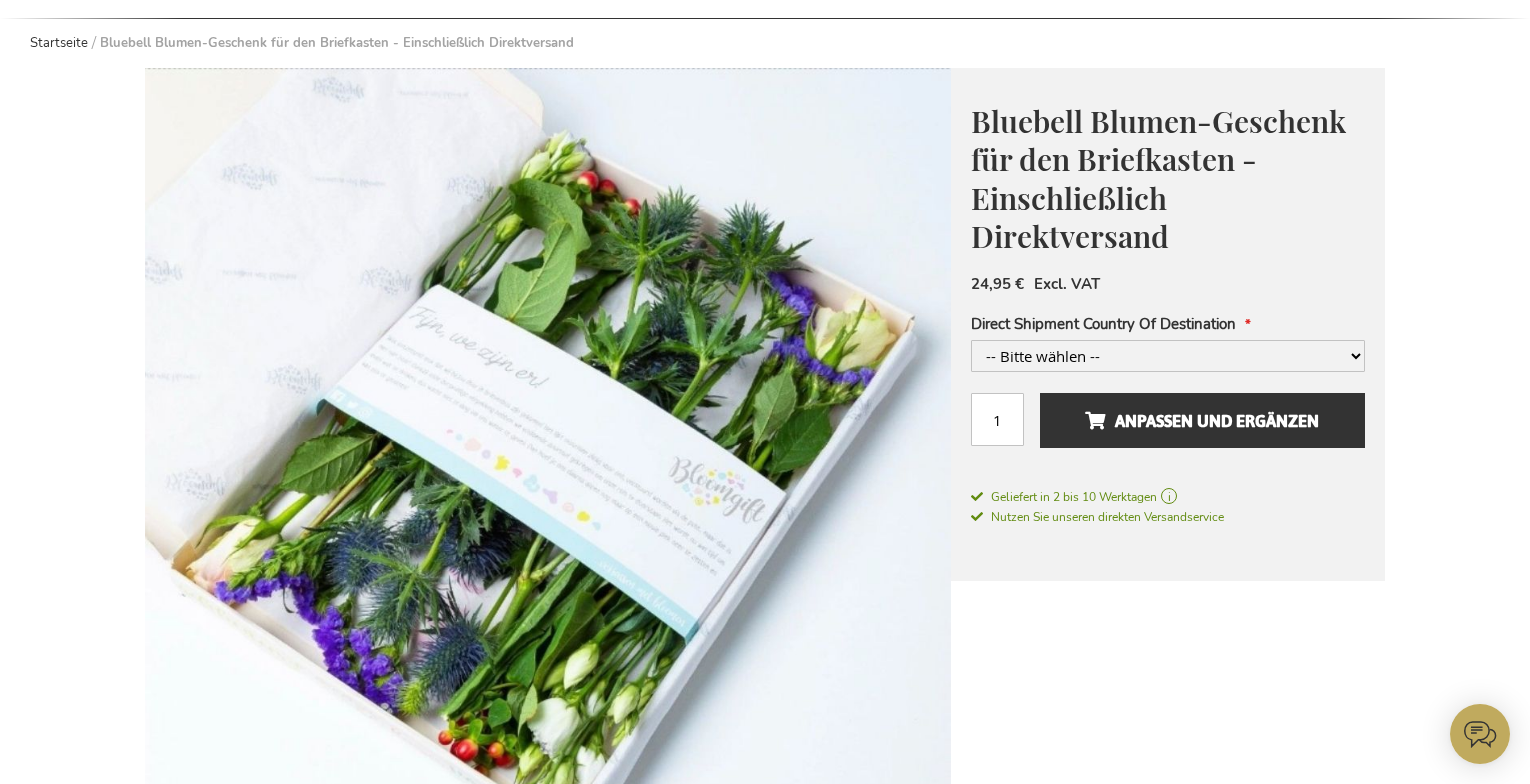 click at bounding box center [548, 471] 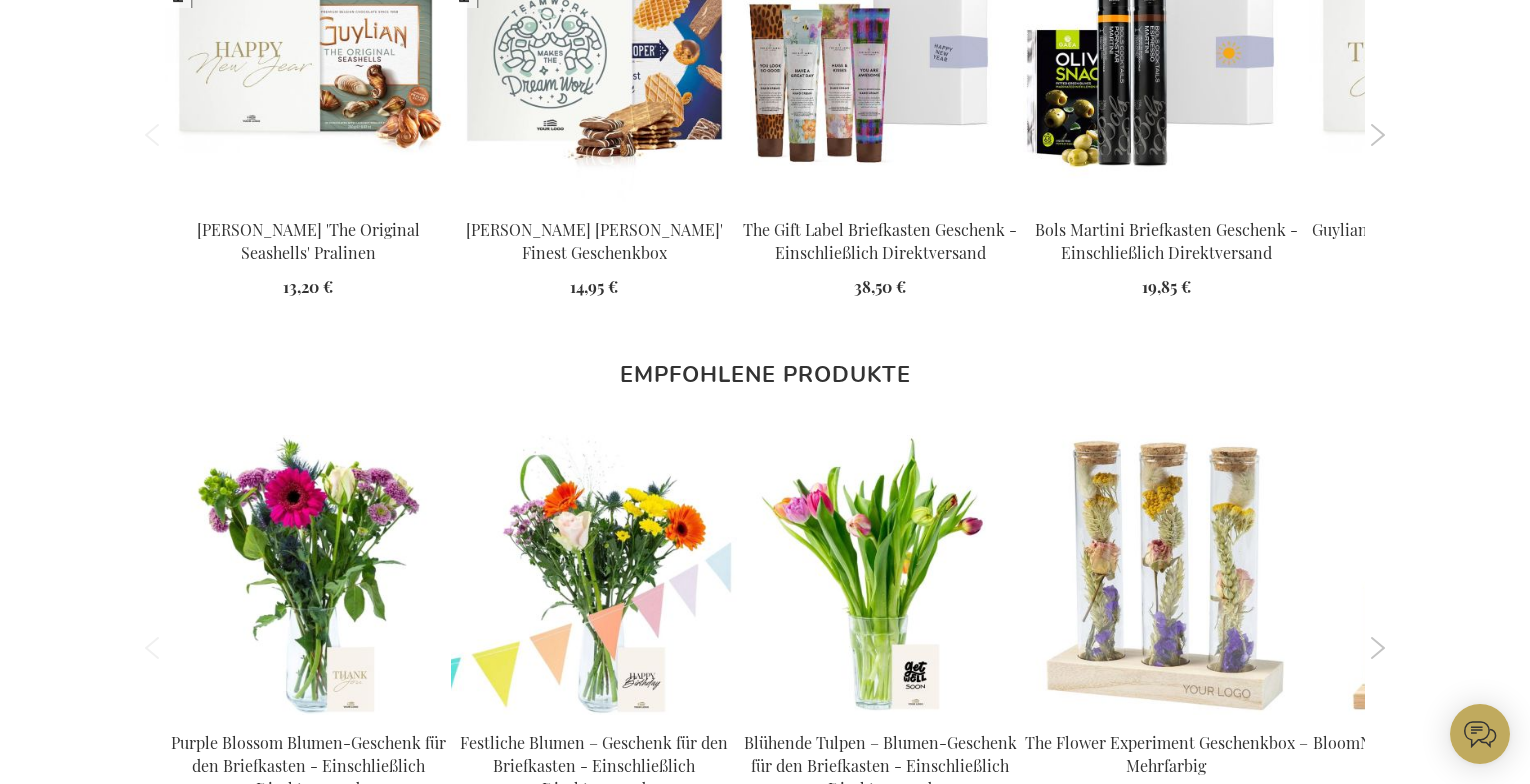 scroll, scrollTop: 2300, scrollLeft: 0, axis: vertical 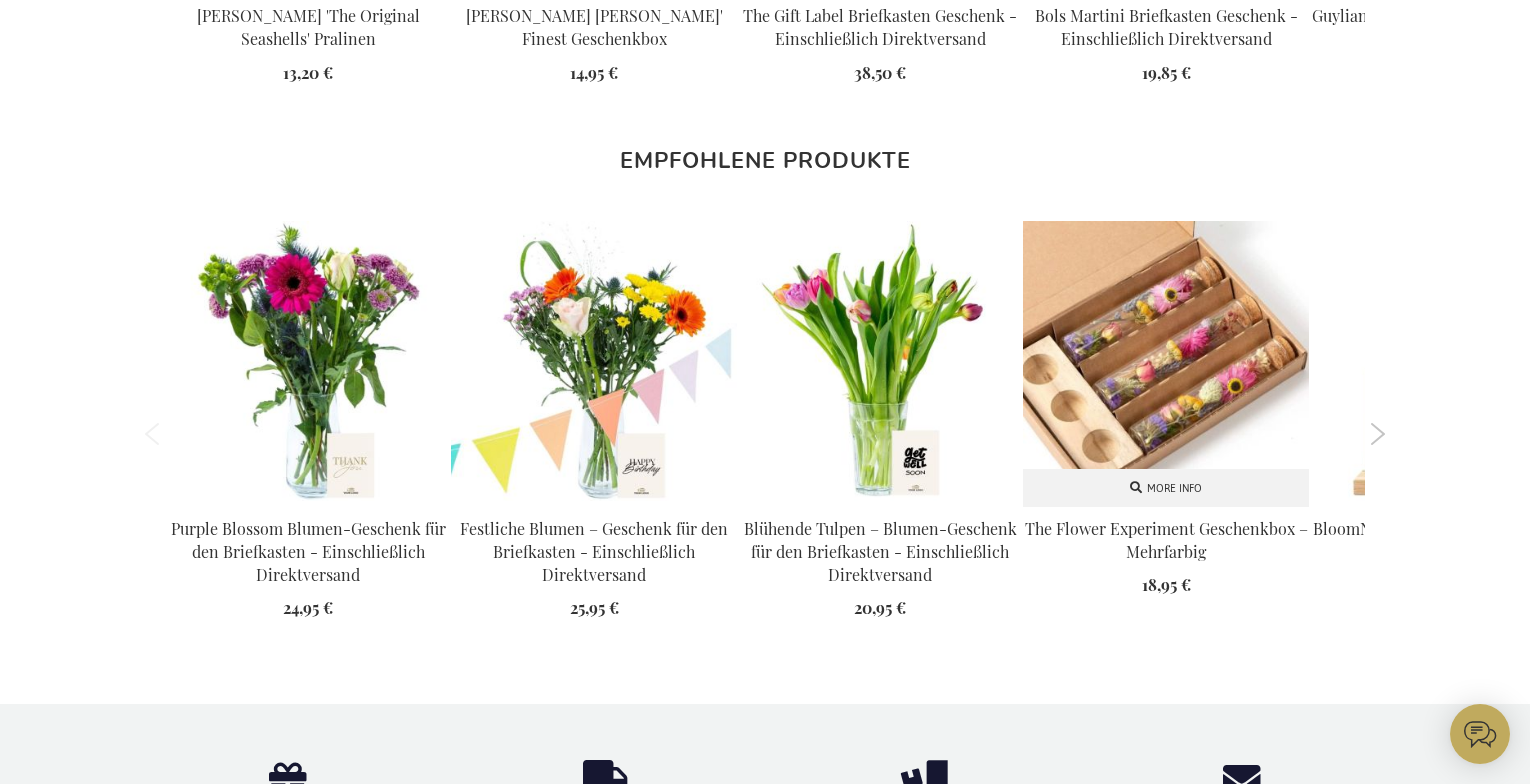 click at bounding box center (1166, 364) 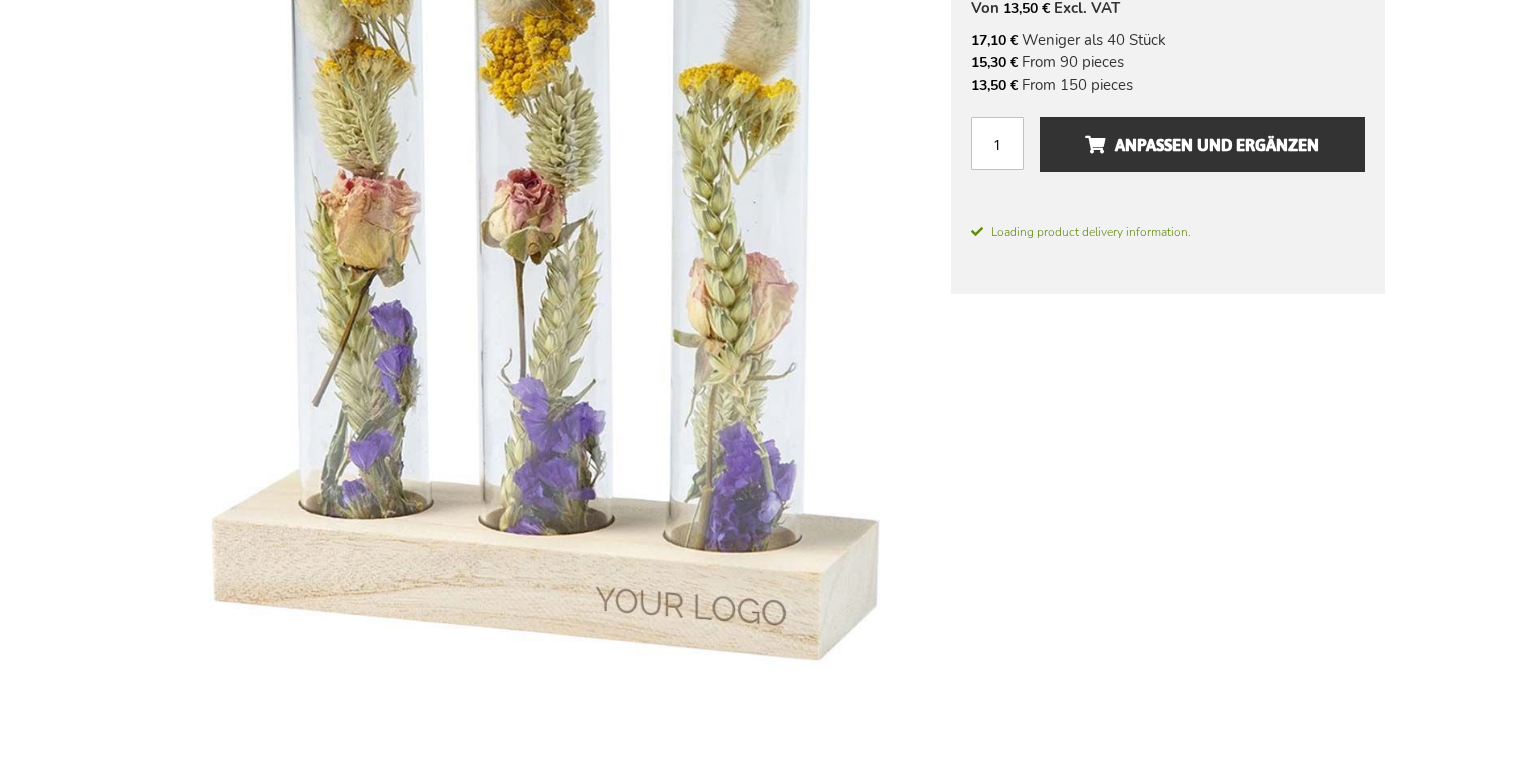 scroll, scrollTop: 419, scrollLeft: 0, axis: vertical 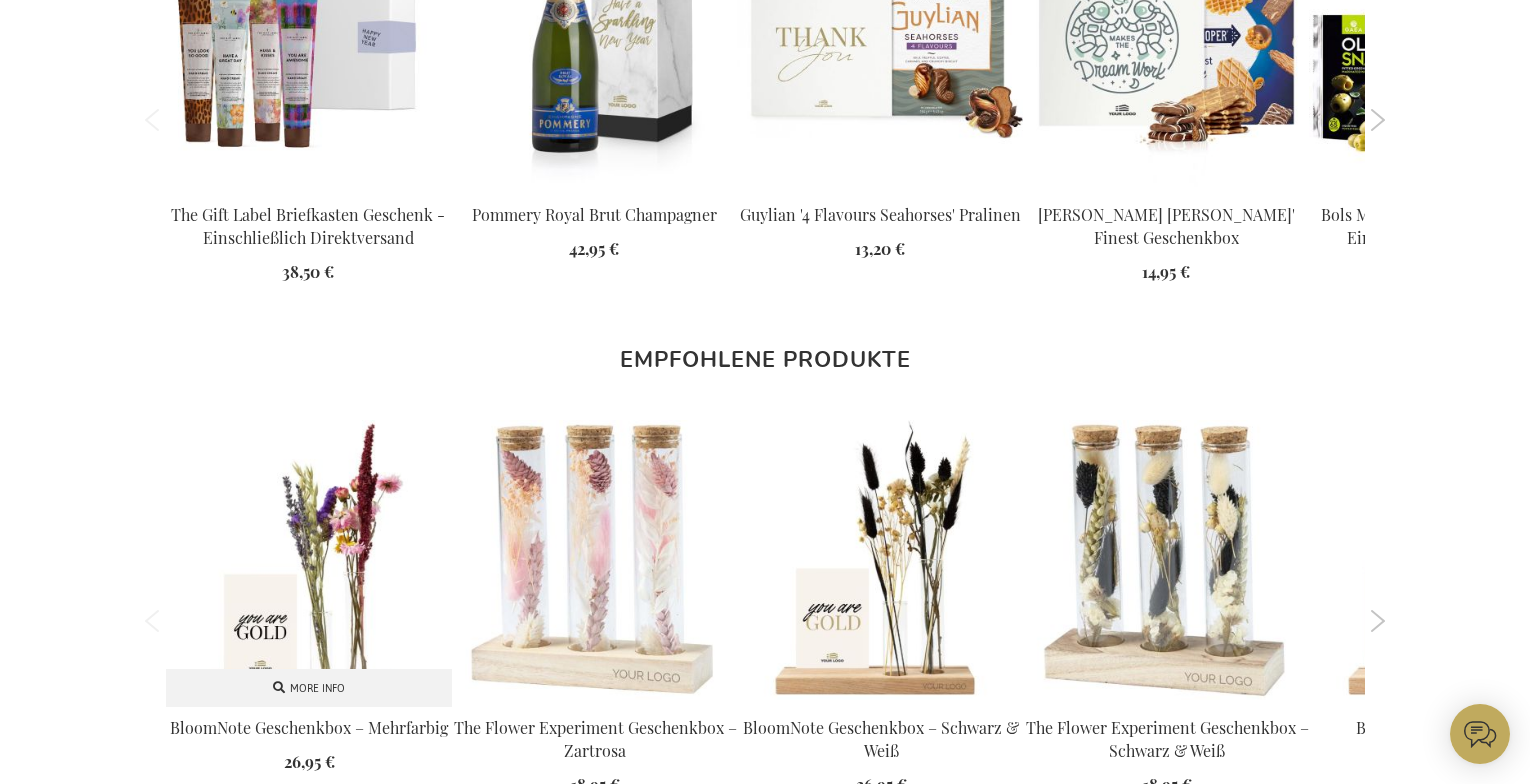 click at bounding box center [309, 563] 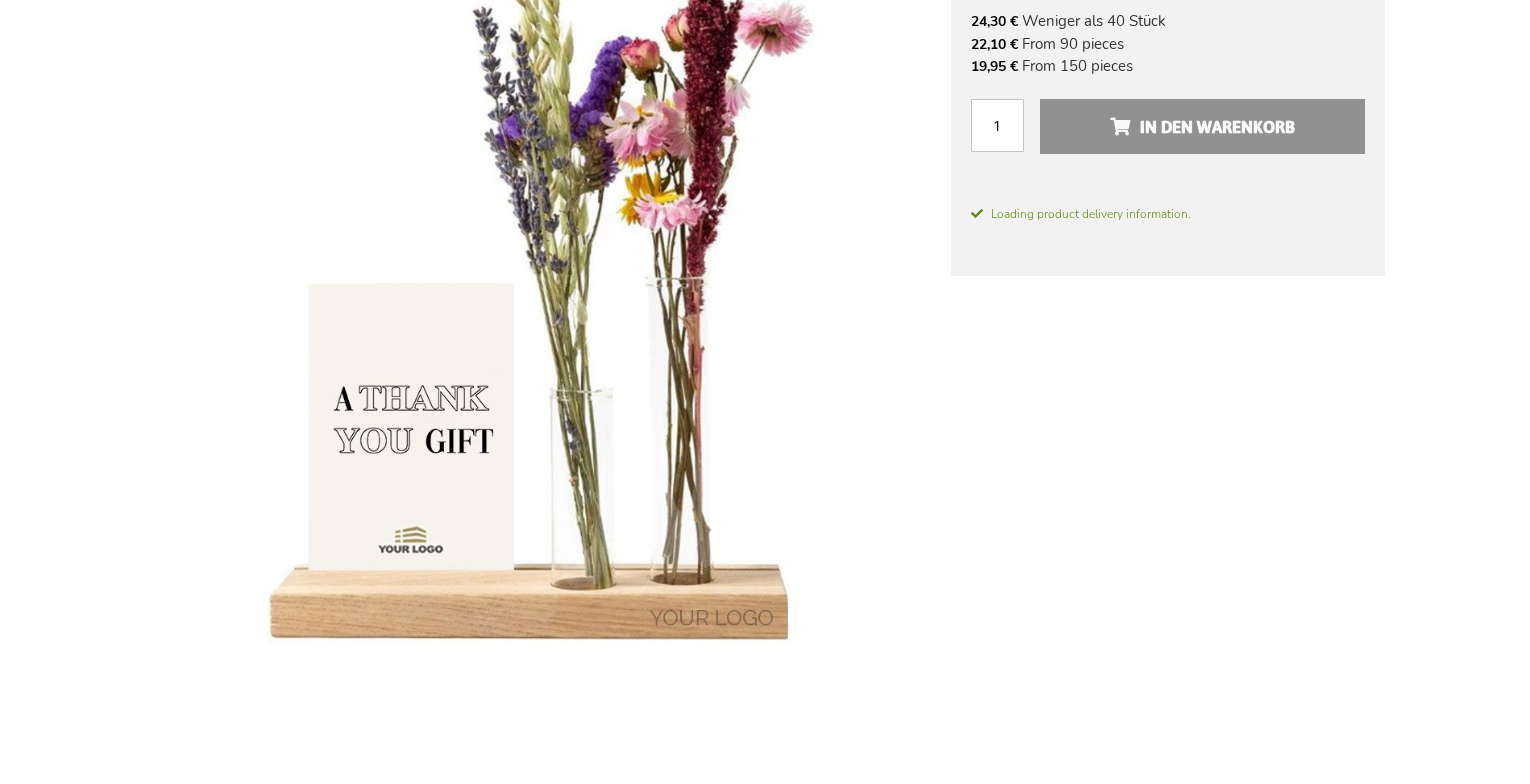 scroll, scrollTop: 400, scrollLeft: 0, axis: vertical 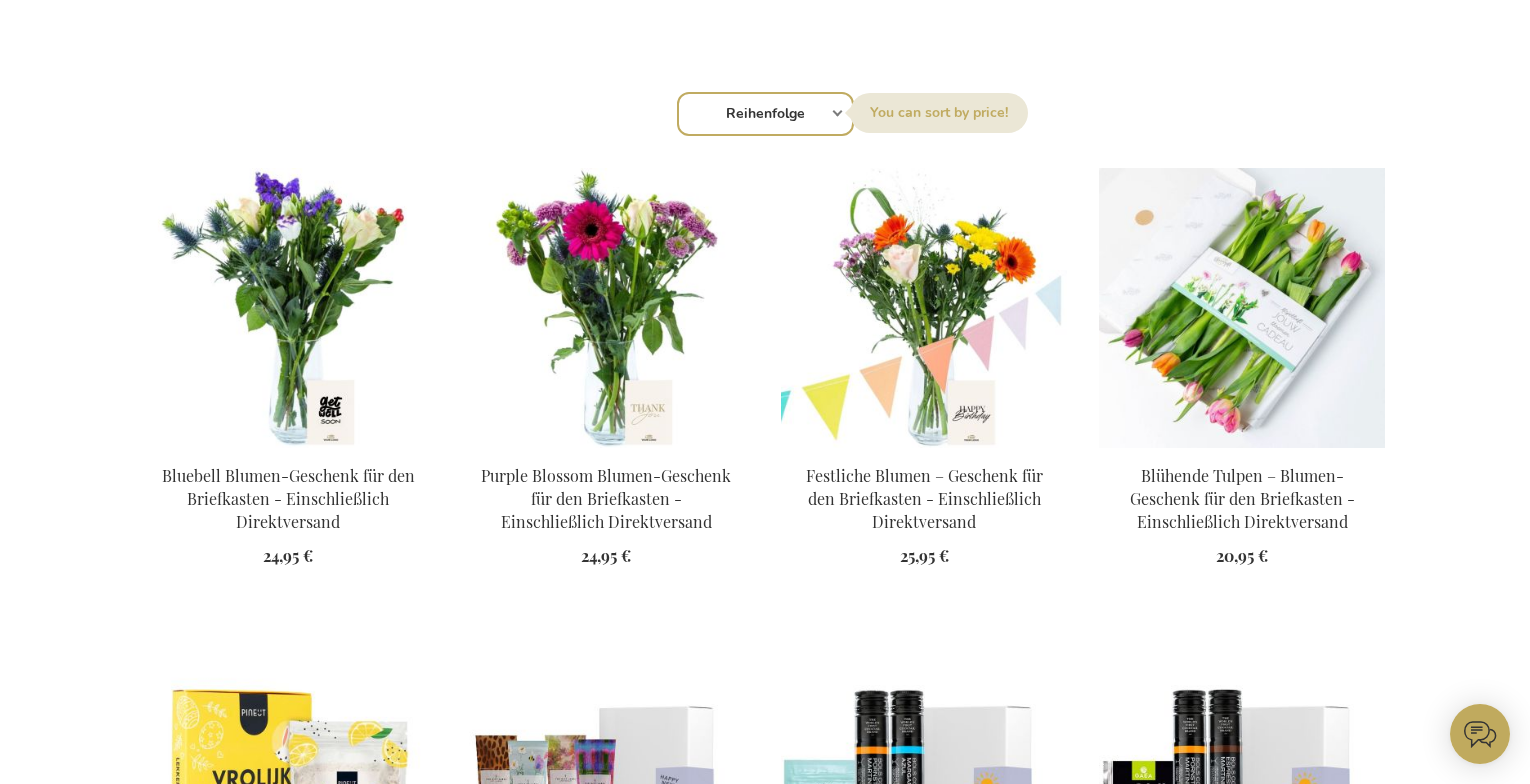 click at bounding box center [1242, 308] 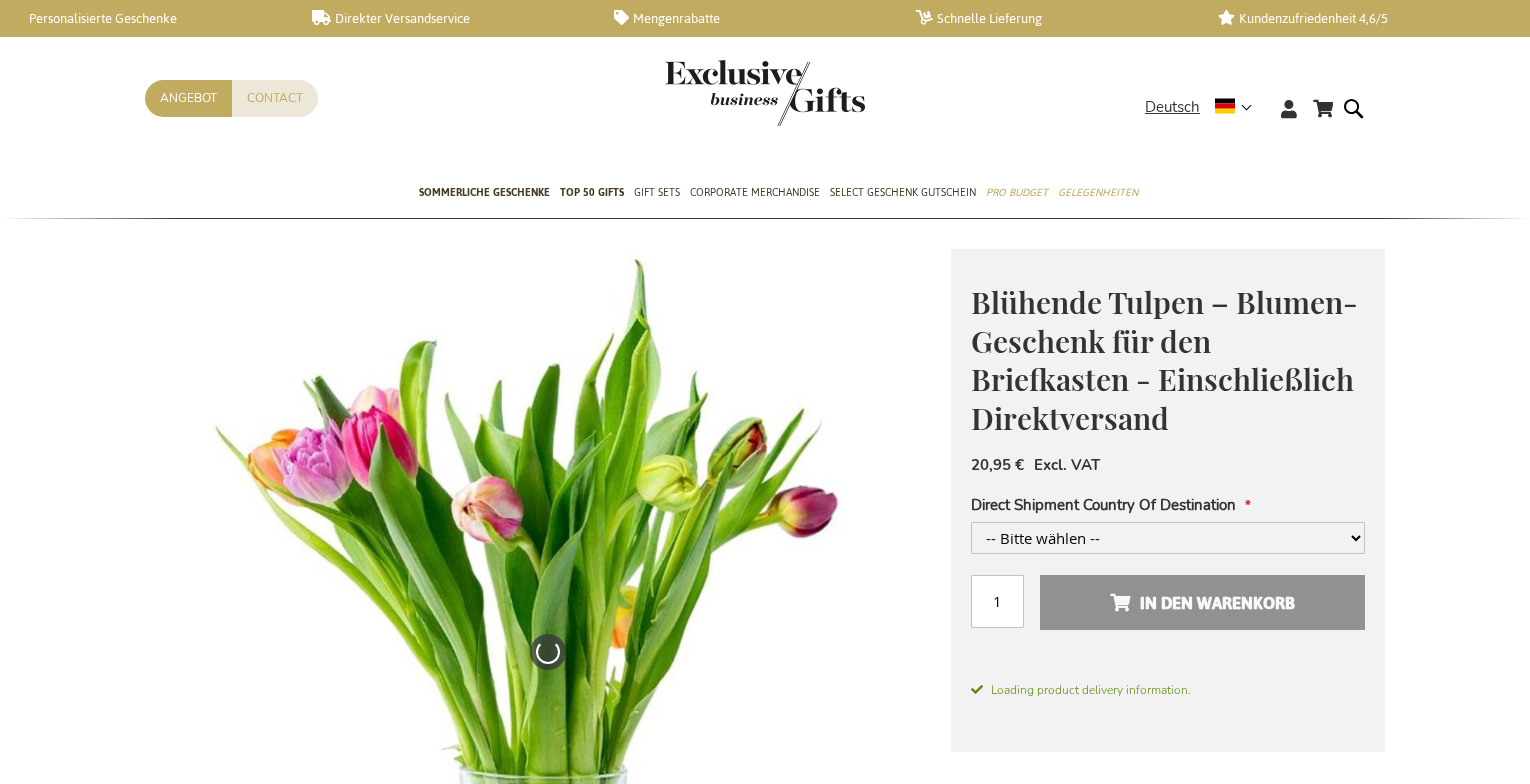scroll, scrollTop: 0, scrollLeft: 0, axis: both 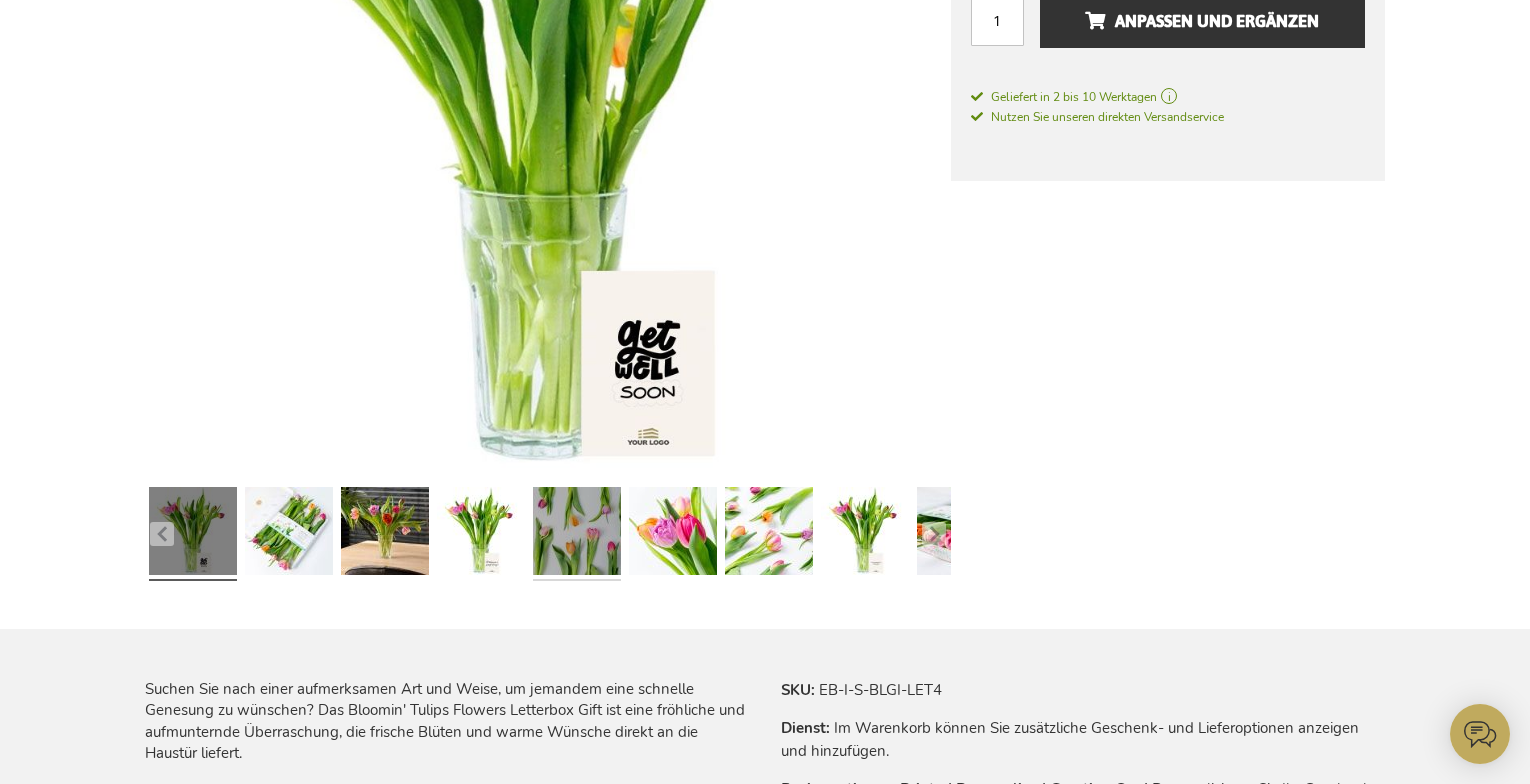 click at bounding box center (577, 534) 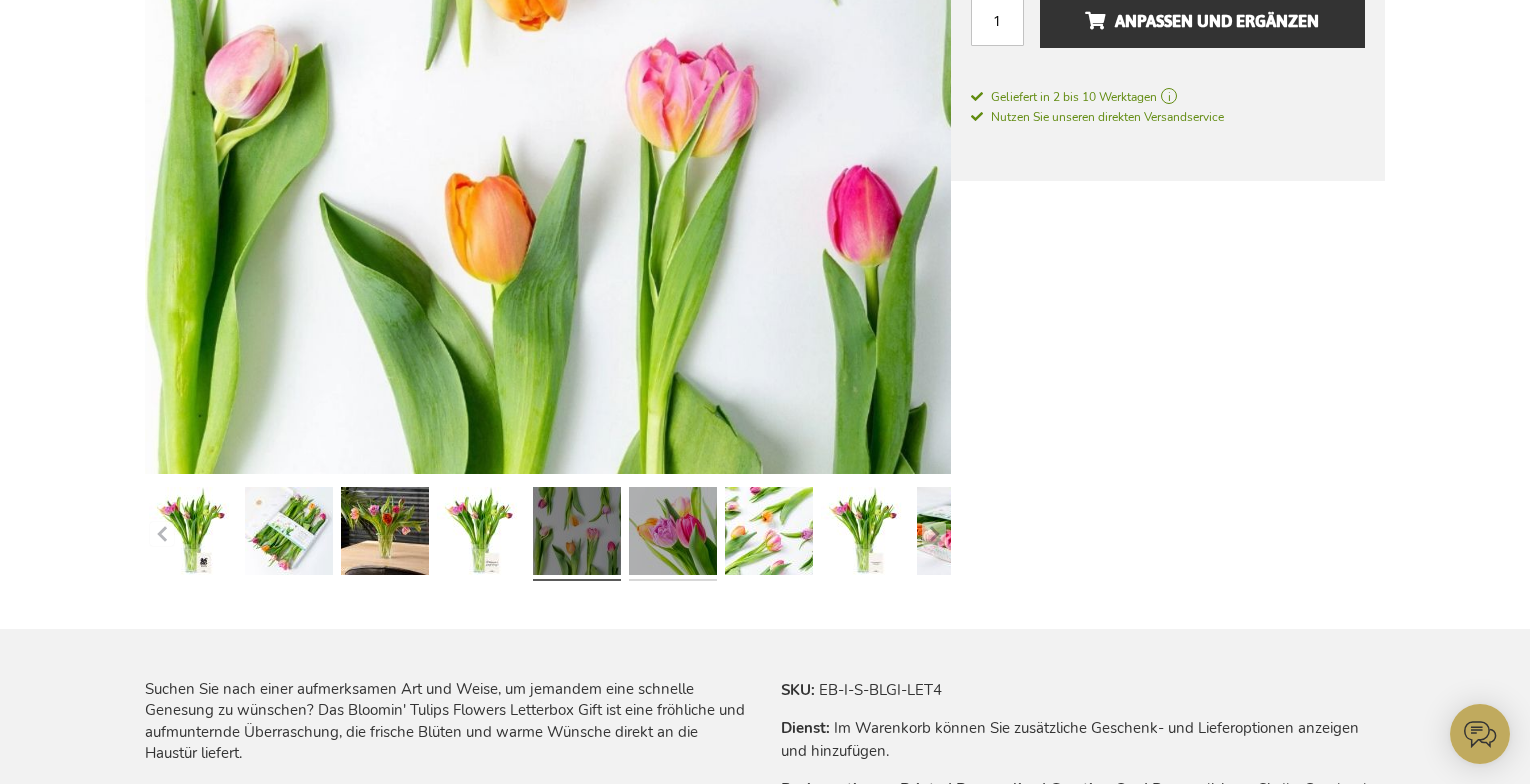 click at bounding box center [673, 534] 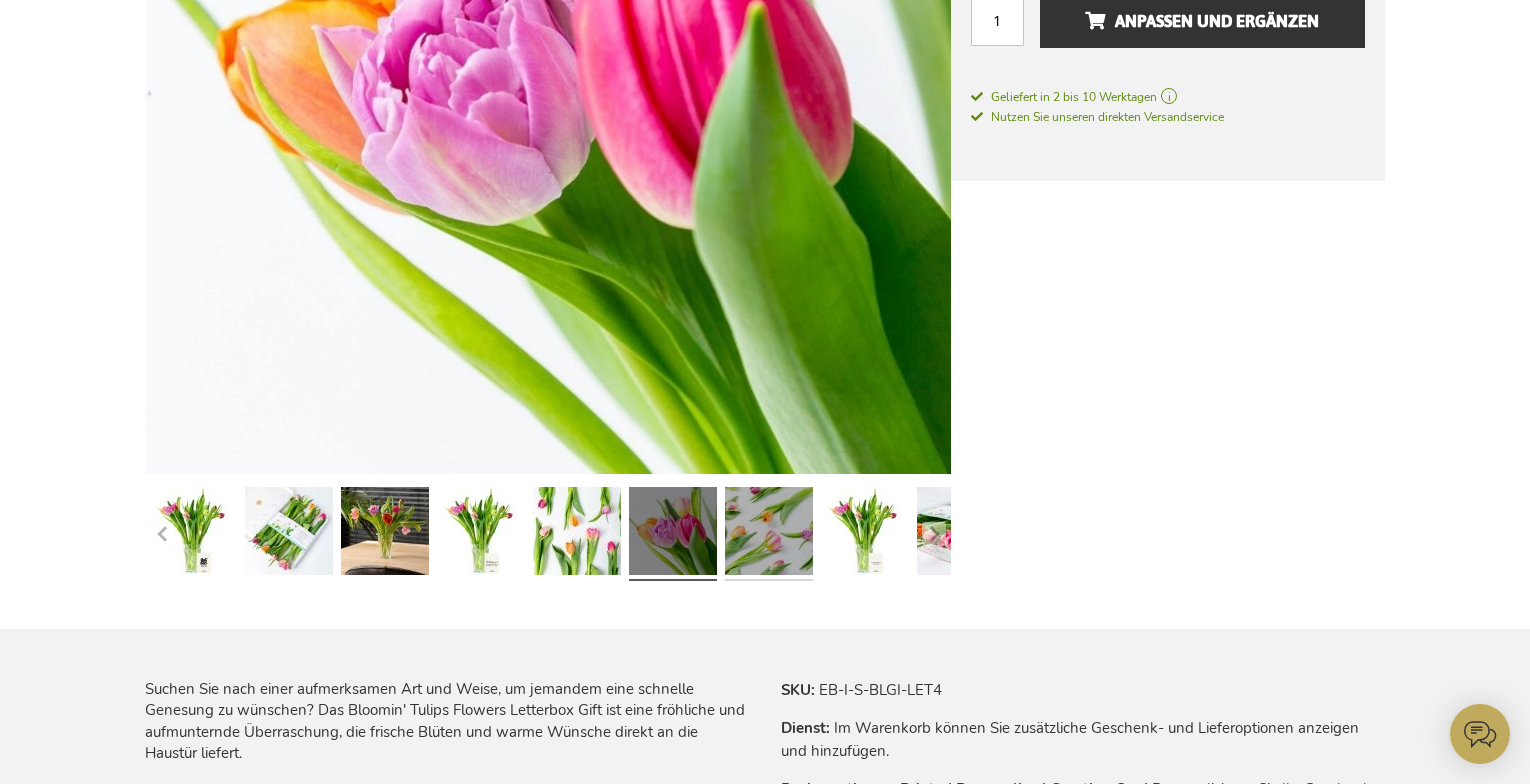 click at bounding box center [769, 534] 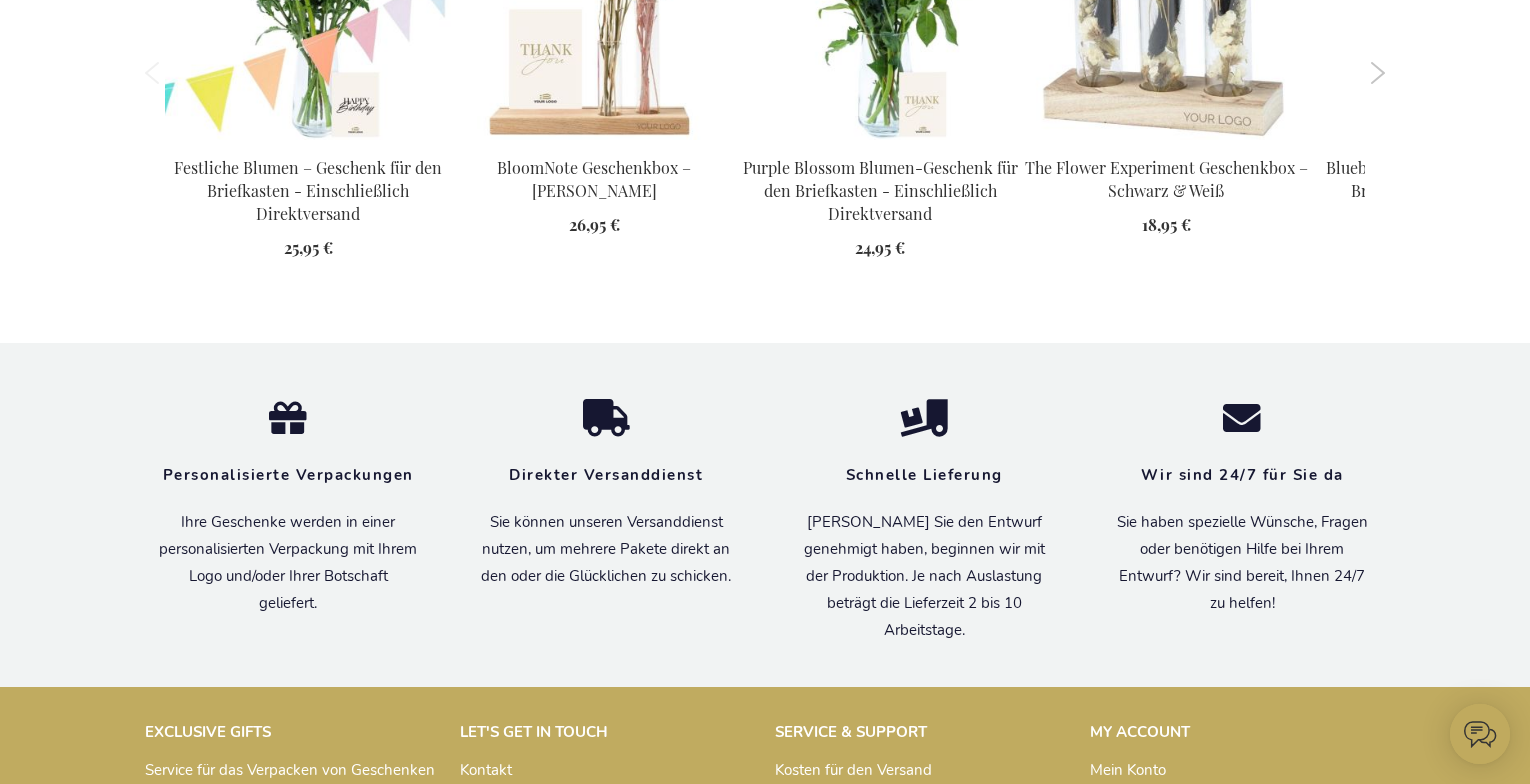 scroll, scrollTop: 2800, scrollLeft: 0, axis: vertical 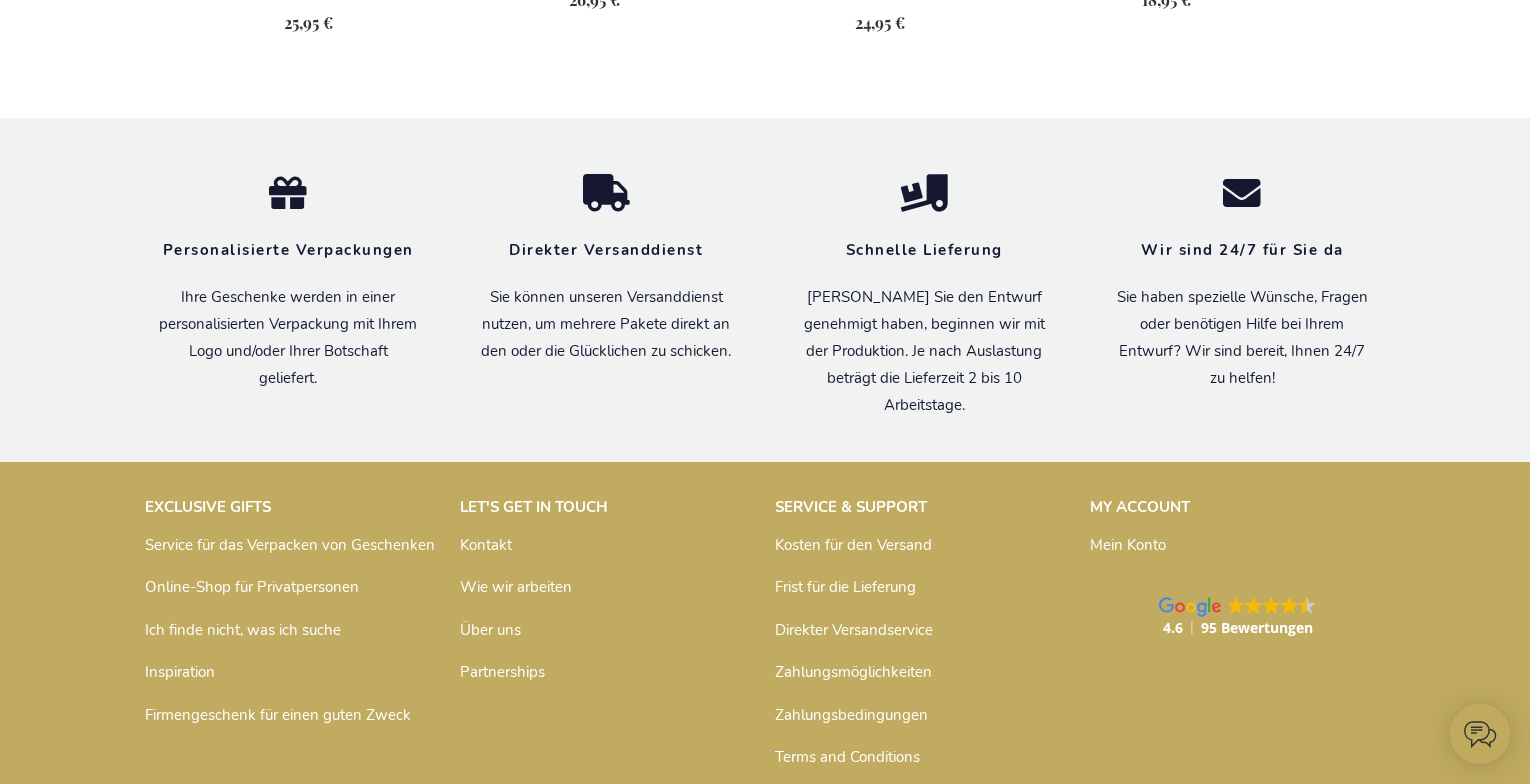 click on "Online-Shop für Privatpersonen" at bounding box center [252, 587] 